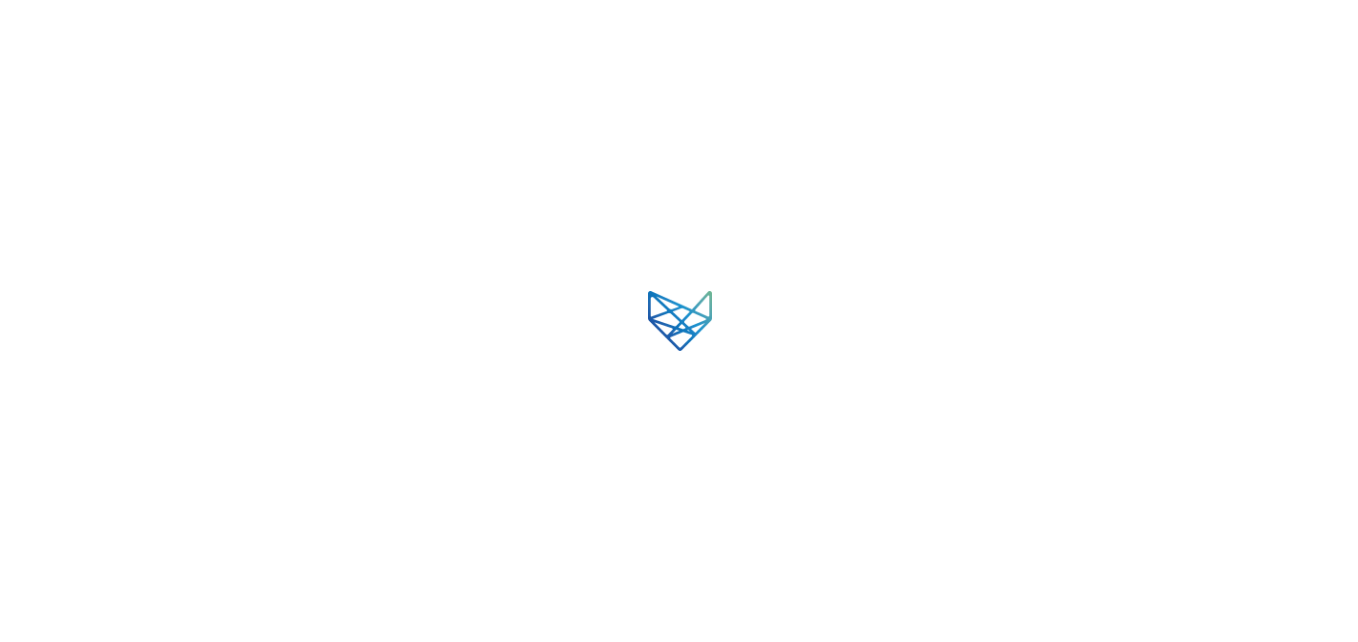 scroll, scrollTop: 0, scrollLeft: 0, axis: both 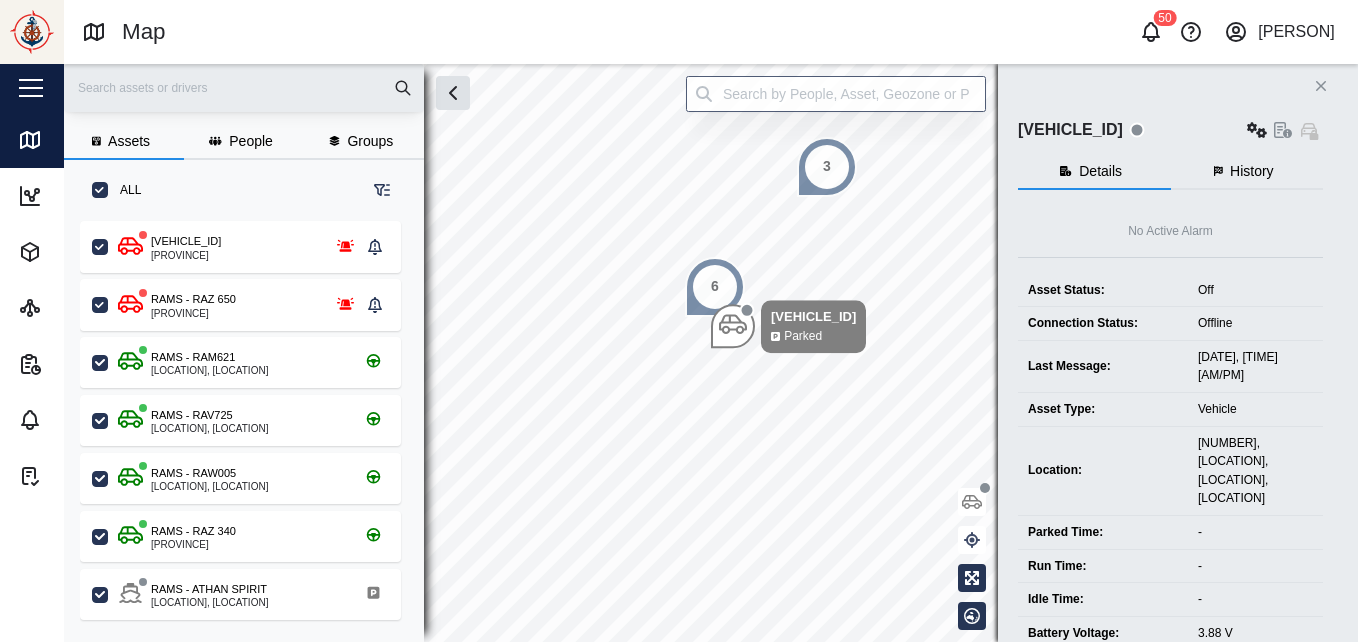 click on "Close" 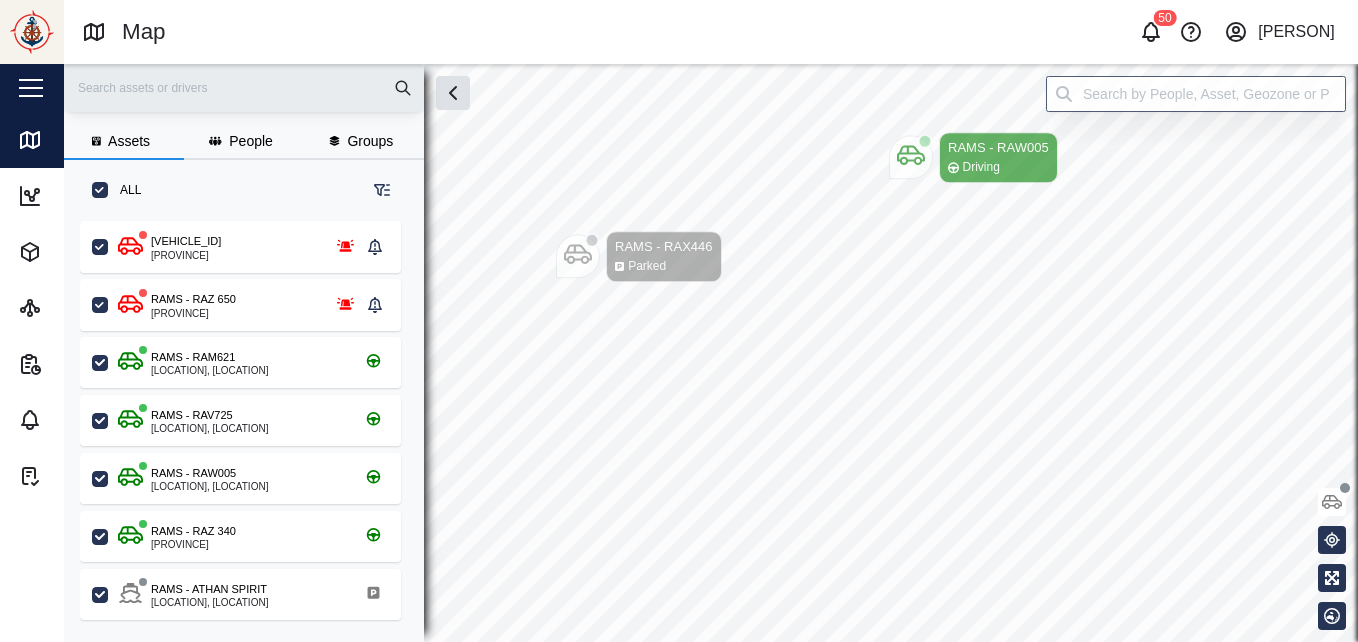 click on "Map 50 [PERSON] Close Map Dashboard Assets ATS Camera Generator Tanks Vehicles Other Assets Sites Reports Viewer Generated Alarms Tasks Assets People Groups ALL [VEHICLE_ID]
[LOCATION] [VEHICLE_ID]
[LOCATION] [VEHICLE_ID] [LOCATION],
[LOCATION] [VEHICLE_ID] [LOCATION],
[LOCATION] [VEHICLE_ID] [LOCATION],
[LOCATION] [VEHICLE_ID]
[LOCATION] [VEHICLE_ID] [LOCATION],
[LOCATION] [VEHICLE_ID]
[LOCATION] [VEHICLE_ID] [LOCATION],
[LOCATION] Close [VEHICLE_ID] Details History No Active Alarm Trips Location Last [TIME_AGO] Trips No trips found [VEHICLE_ID] Parked [VEHICLE_ID] Driving [VEHICLE_ID] Parked" at bounding box center [679, 321] 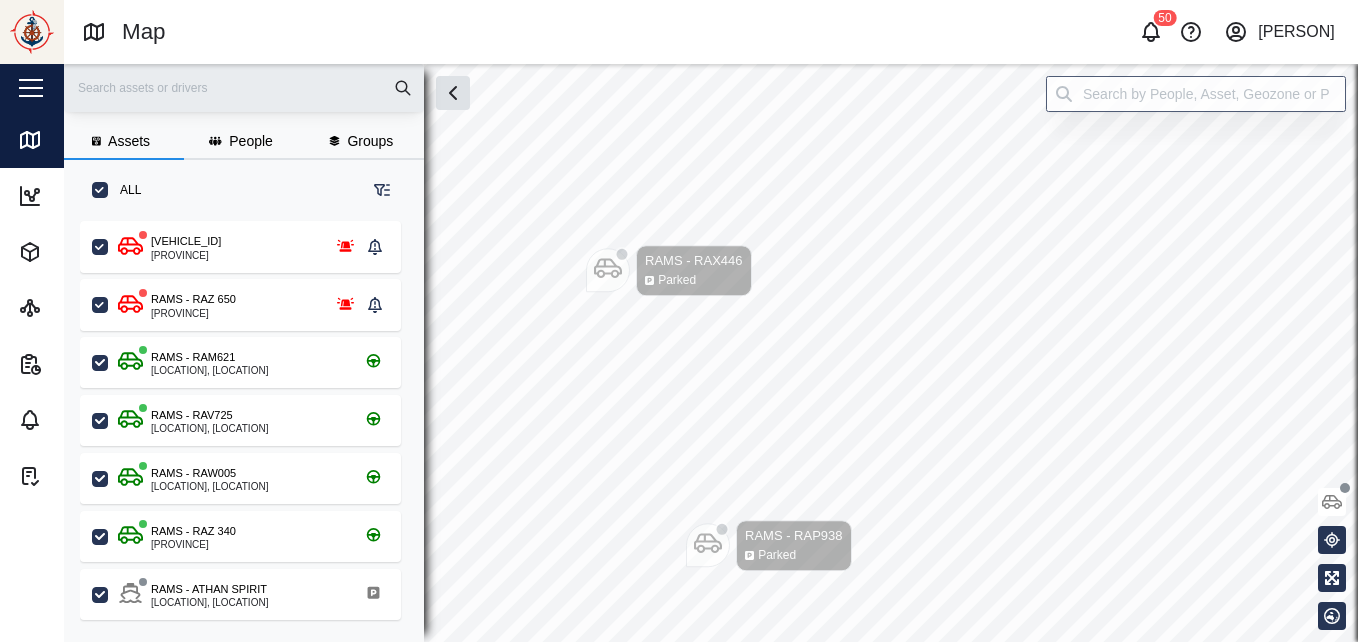 click on "Map 50 [PERSON] Close Map Dashboard Assets ATS Camera Generator Tanks Vehicles Other Assets Sites Reports Viewer Generated Alarms Tasks Assets People Groups ALL [VEHICLE_ID]
[LOCATION] [VEHICLE_ID]
[LOCATION] [VEHICLE_ID] [LOCATION],
[LOCATION] [VEHICLE_ID] [LOCATION],
[LOCATION] [VEHICLE_ID]
[LOCATION] [VEHICLE_ID] [LOCATION],
[LOCATION] [VEHICLE_ID]
[LOCATION] [VEHICLE_ID] [LOCATION],
[LOCATION] Close [VEHICLE_ID] Details History No Active Alarm Trips Location Last [TIME_AGO] Trips No trips found [VEHICLE_ID] Parked [VEHICLE_ID] Parked [NUMBER] [VEHICLE_ID] Parked
Notifications All Unread ([NUMBER]) [VEHICLE_ID]  is speeding [TIME_AGO] Speed [SPEED] Geozone [LOCATION]  [VEHICLE_ID]  is speeding [TIME_AGO] Speed [SPEED] Geozone [LOCATION]  [TIME_AGO] Ok" at bounding box center (679, 321) 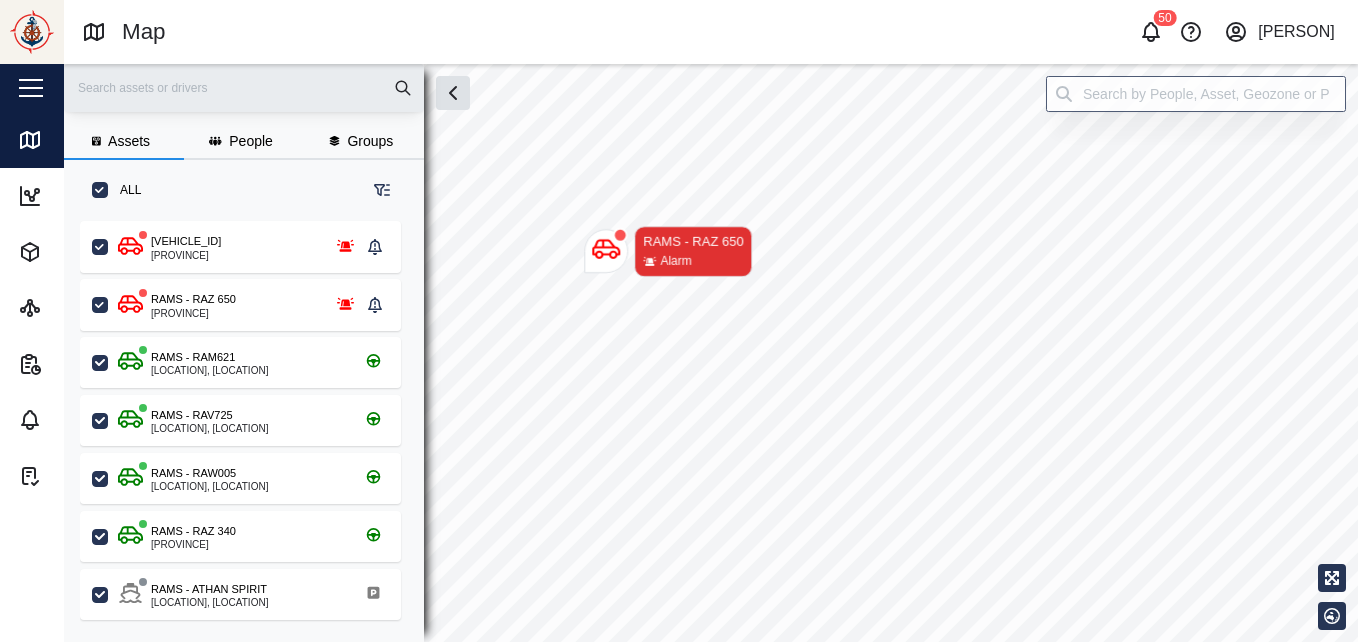drag, startPoint x: 735, startPoint y: 504, endPoint x: 712, endPoint y: 375, distance: 131.03435 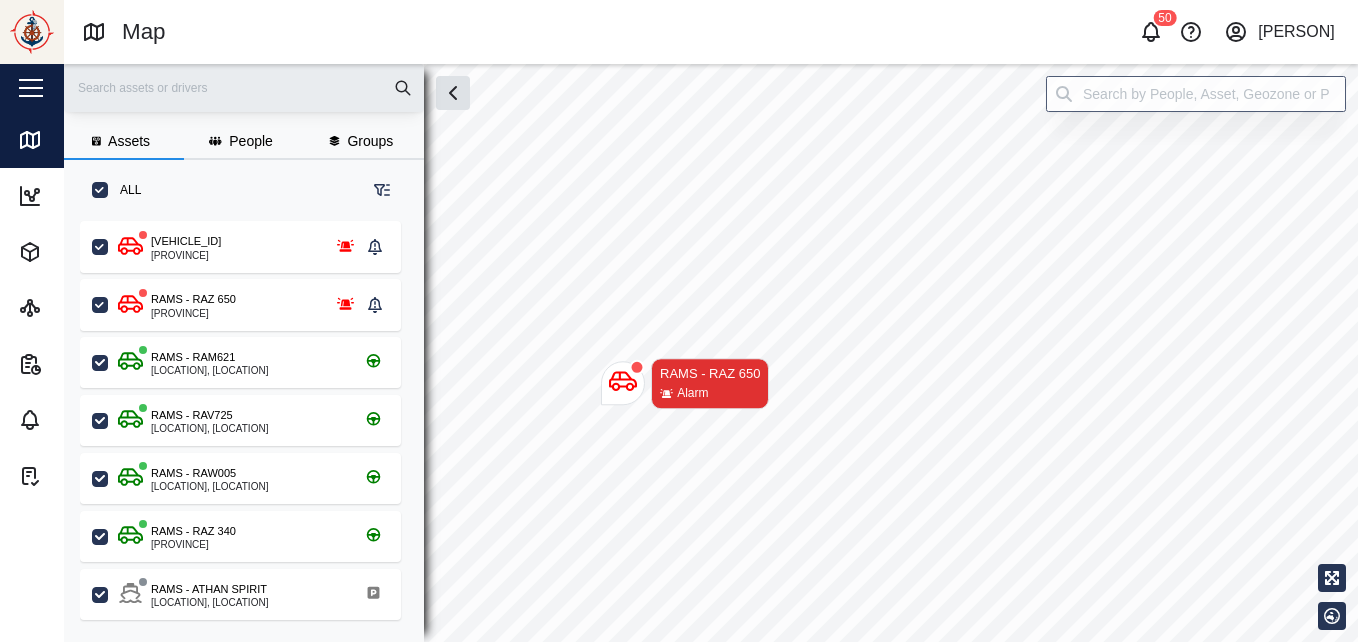 click on "RAMS - RAZ 650" at bounding box center [710, 374] 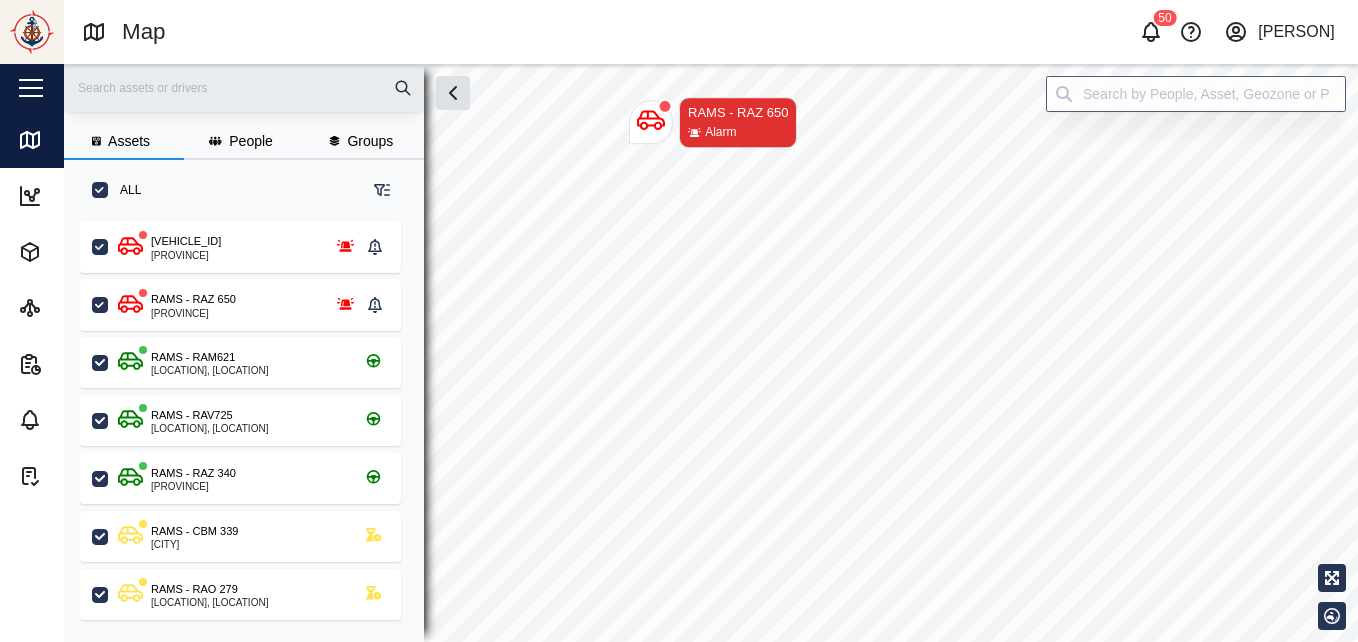 click on "Map" at bounding box center [397, 32] 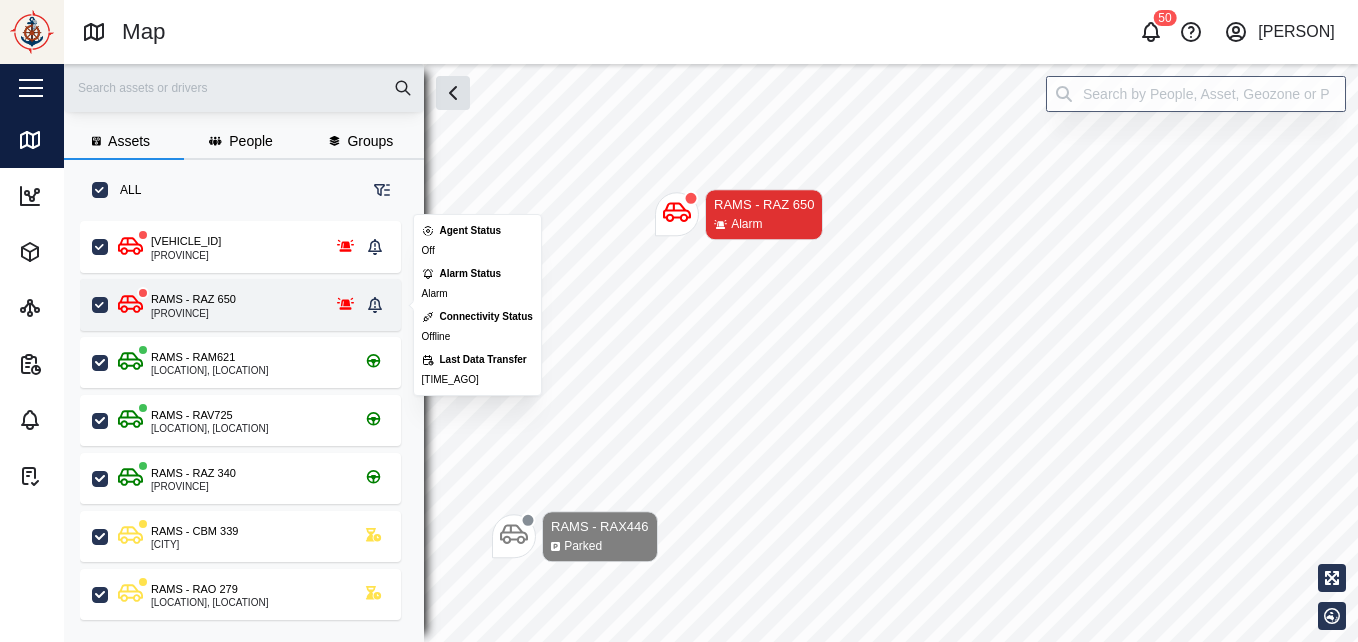 click on "[PROVINCE]" at bounding box center (193, 314) 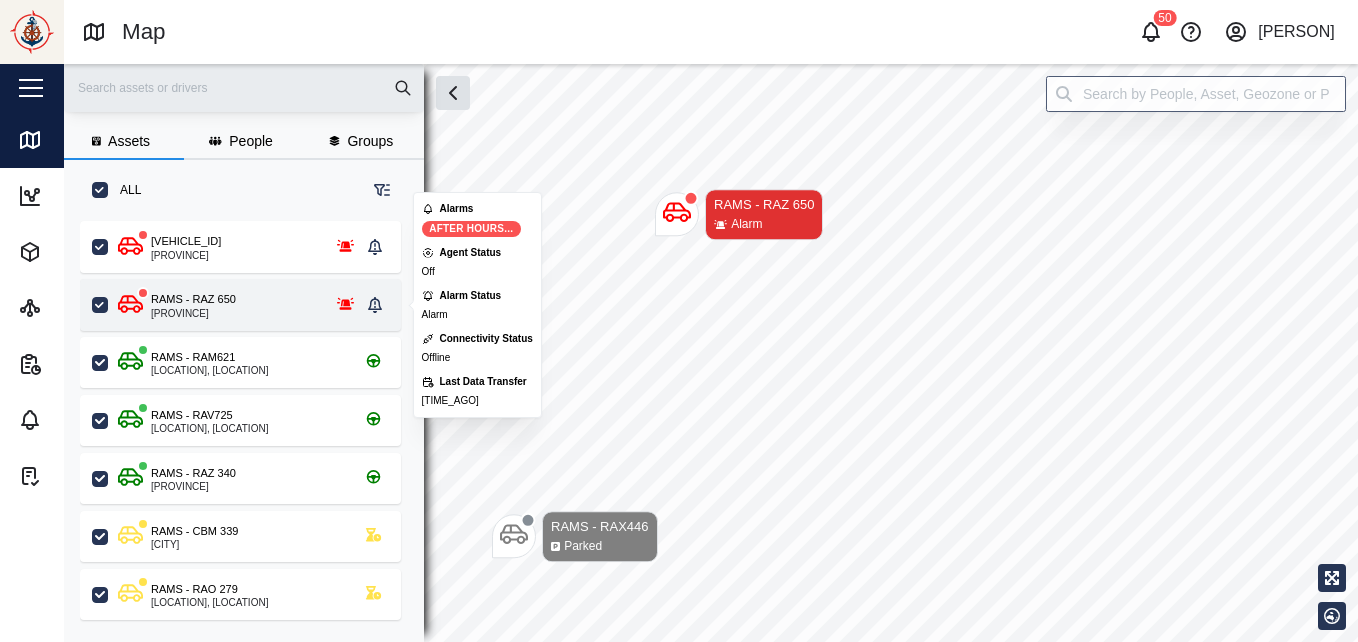 click on "[PROVINCE]" at bounding box center (193, 314) 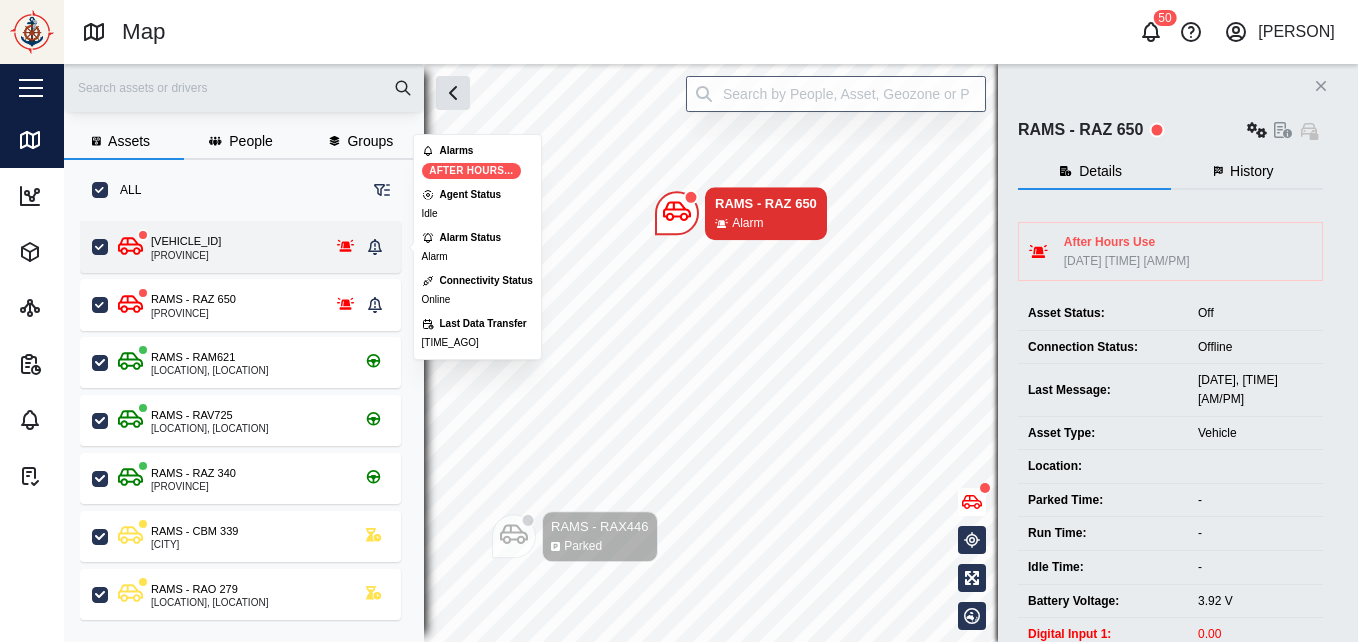 click on "[PROVINCE]" at bounding box center (186, 256) 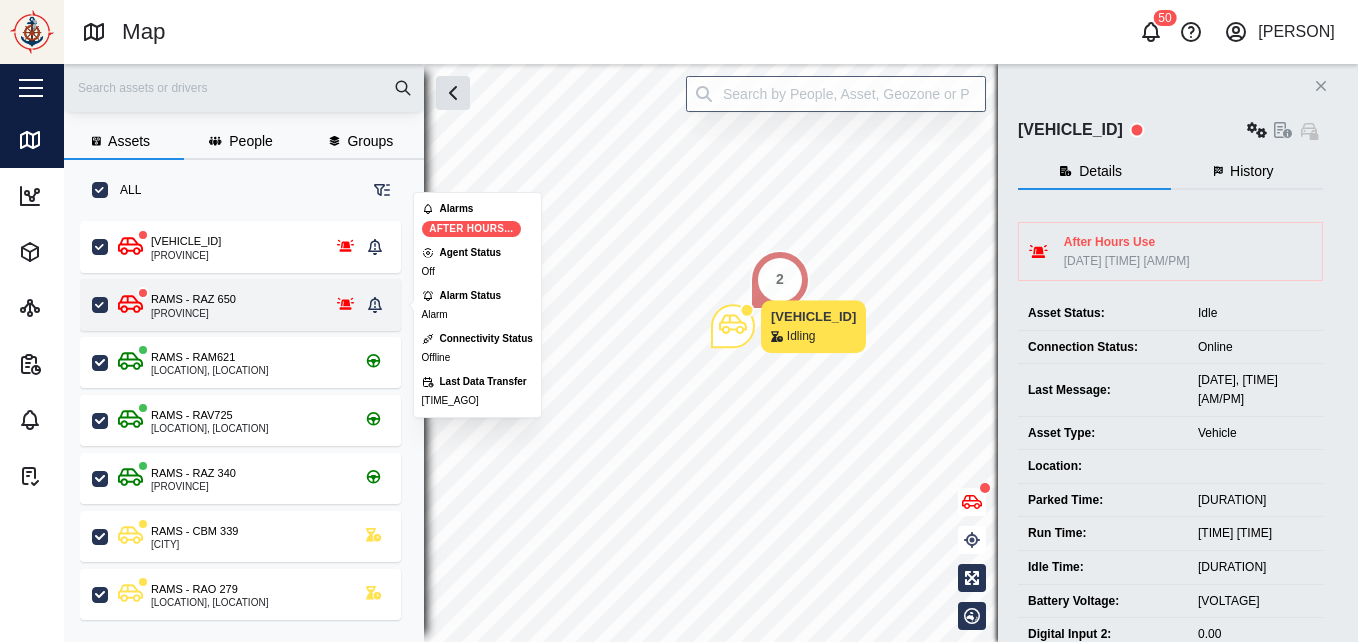 click on "[VEHICLE_ID]
[LOCATION]" at bounding box center (239, 305) 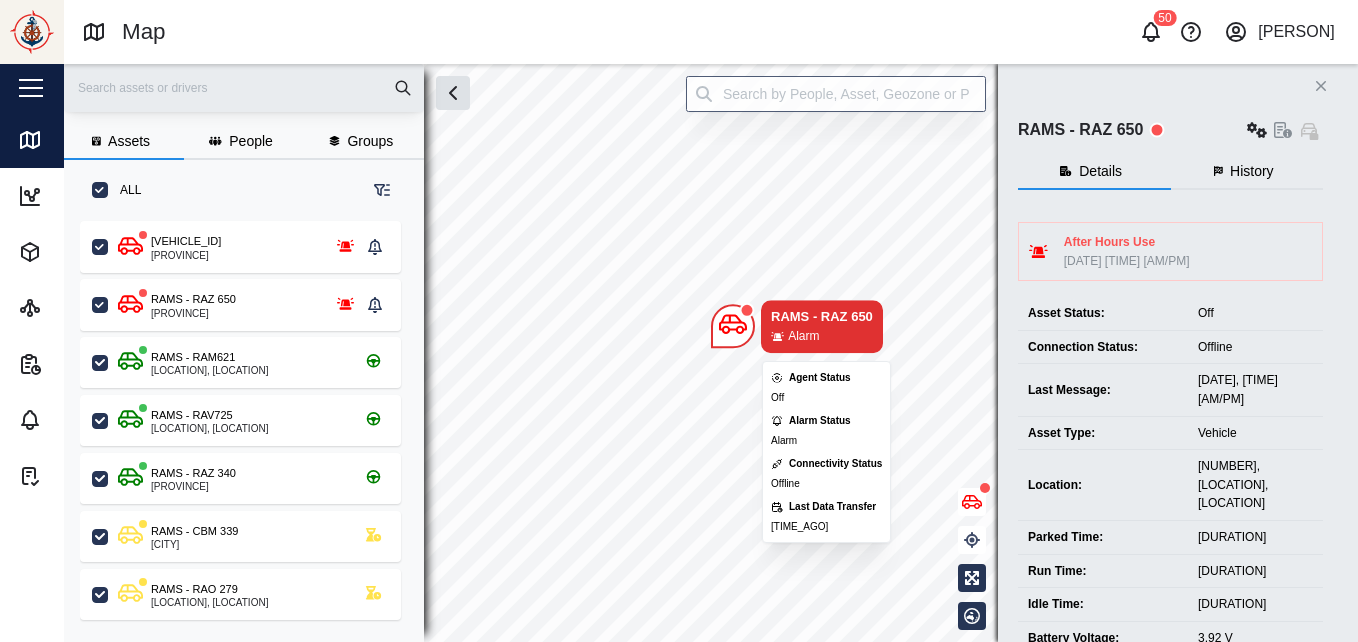 click 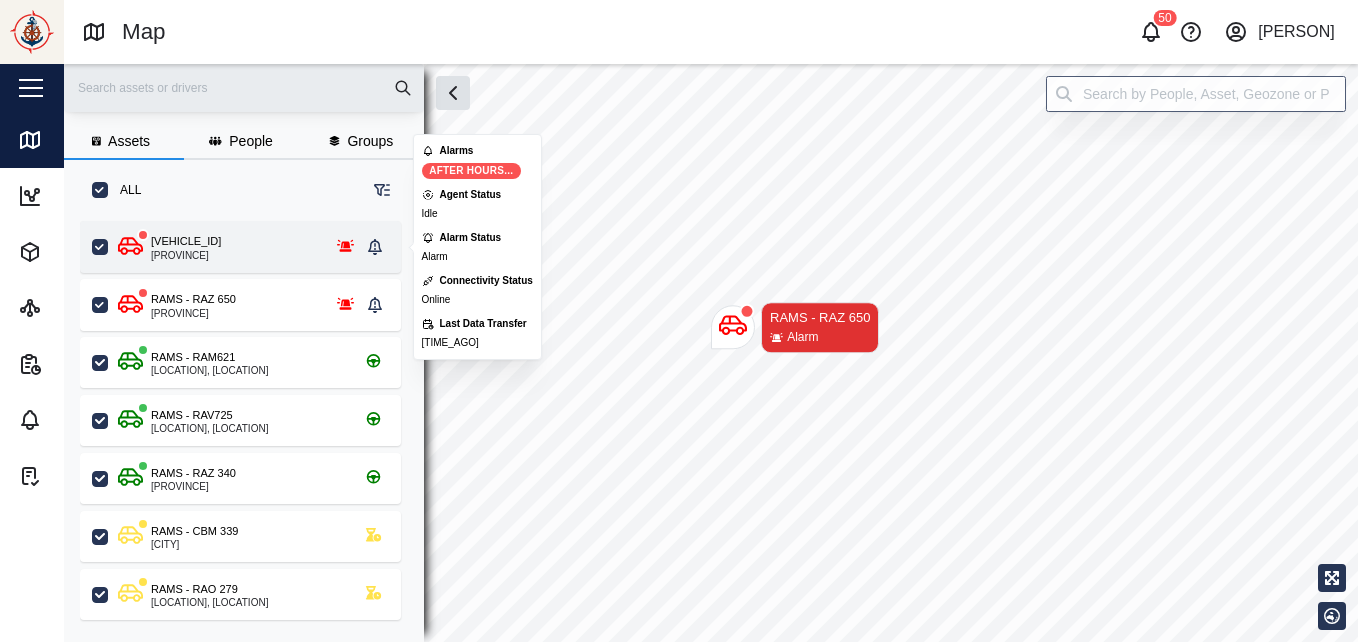 click on "[VEHICLE_ID]
[LOCATION]" at bounding box center [239, 247] 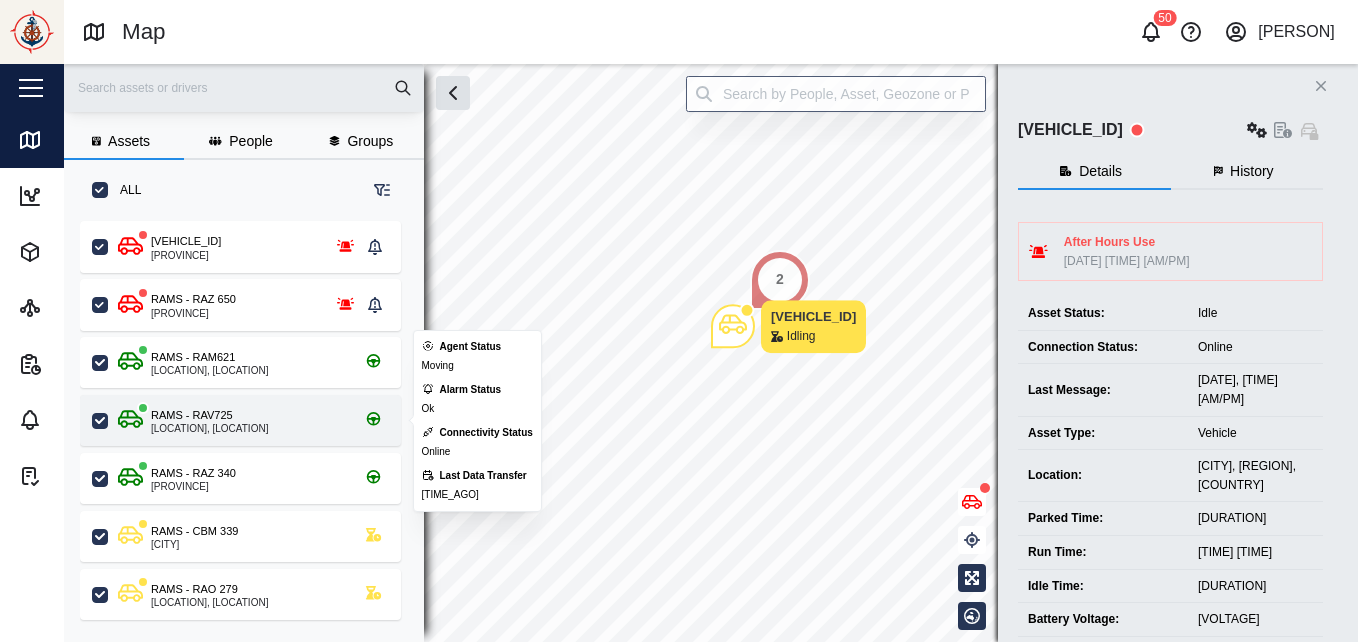 click on "[LOCATION],
[LOCATION]" at bounding box center [209, 429] 